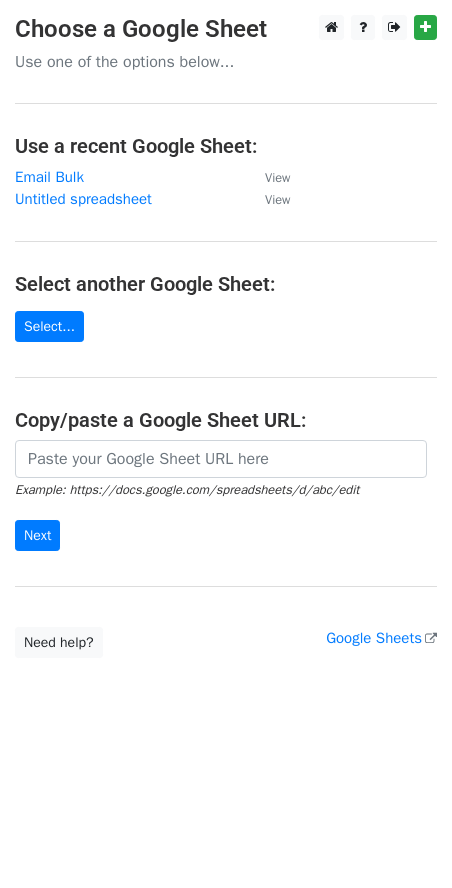 scroll, scrollTop: 0, scrollLeft: 0, axis: both 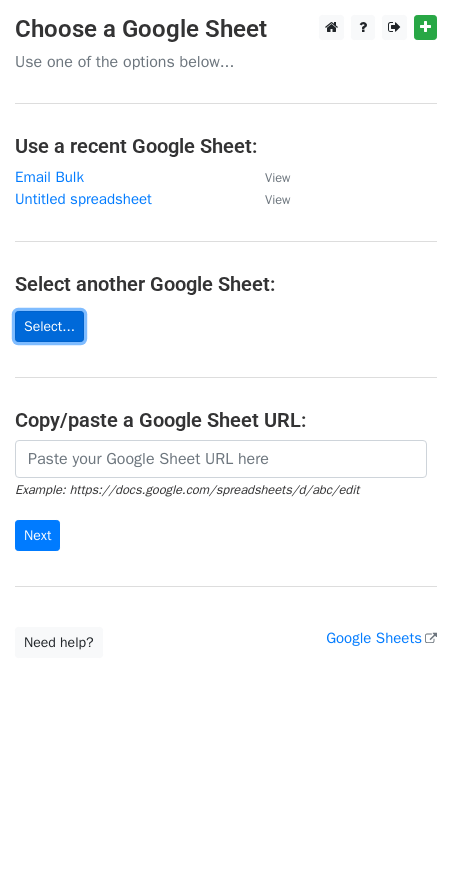 click on "Select..." at bounding box center [49, 326] 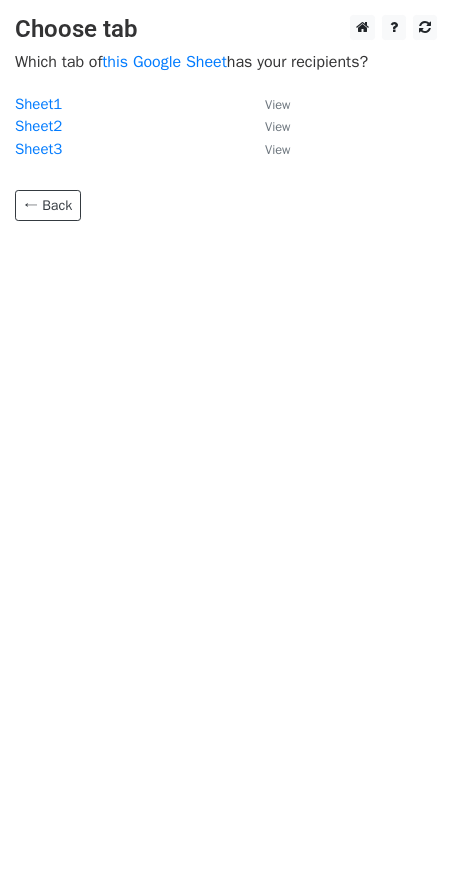 scroll, scrollTop: 0, scrollLeft: 0, axis: both 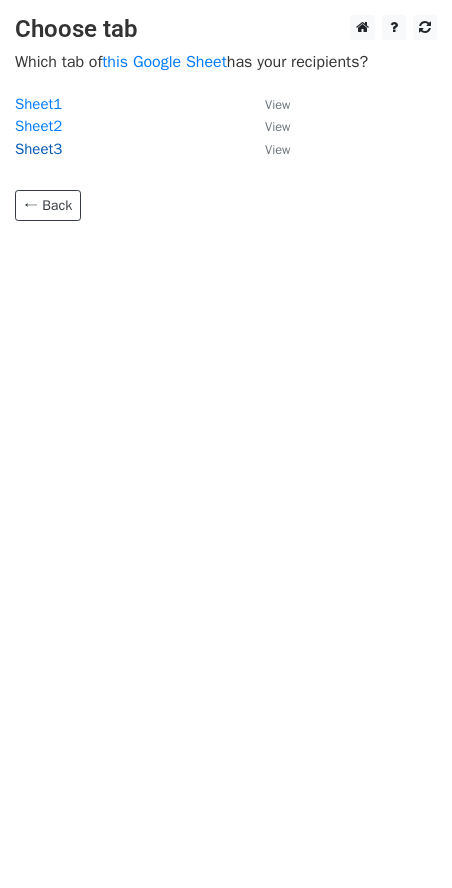 click on "Sheet3" at bounding box center (38, 149) 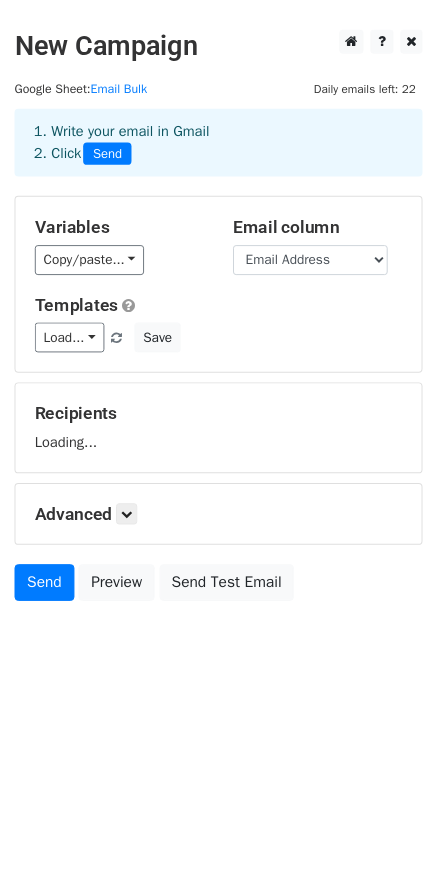 scroll, scrollTop: 0, scrollLeft: 0, axis: both 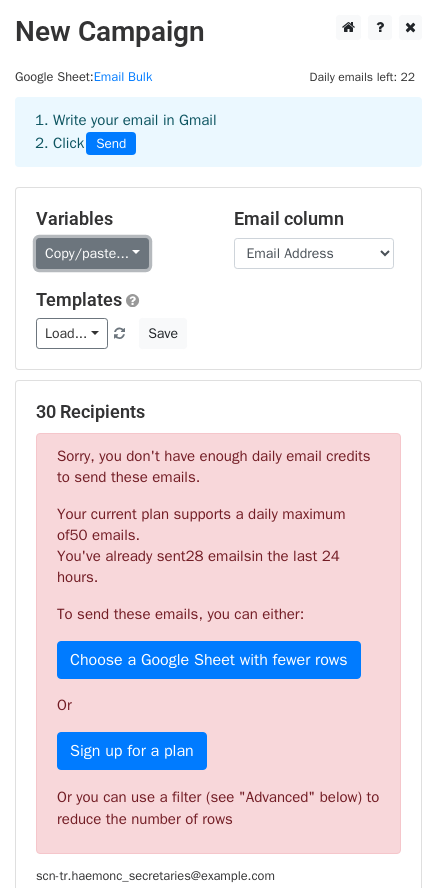 click on "Copy/paste..." at bounding box center (92, 253) 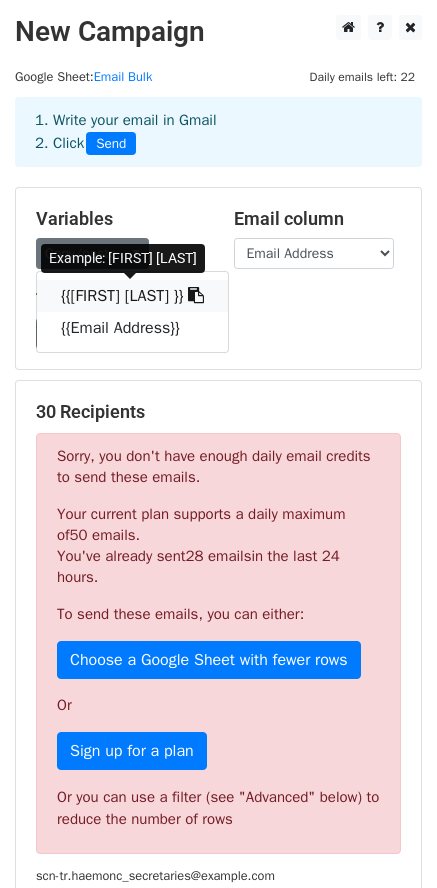 click on "{{First Name }}" at bounding box center (132, 296) 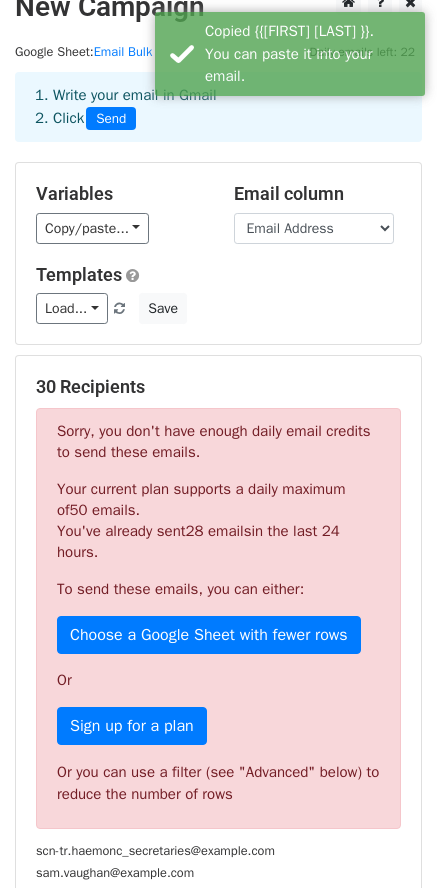 scroll, scrollTop: 0, scrollLeft: 0, axis: both 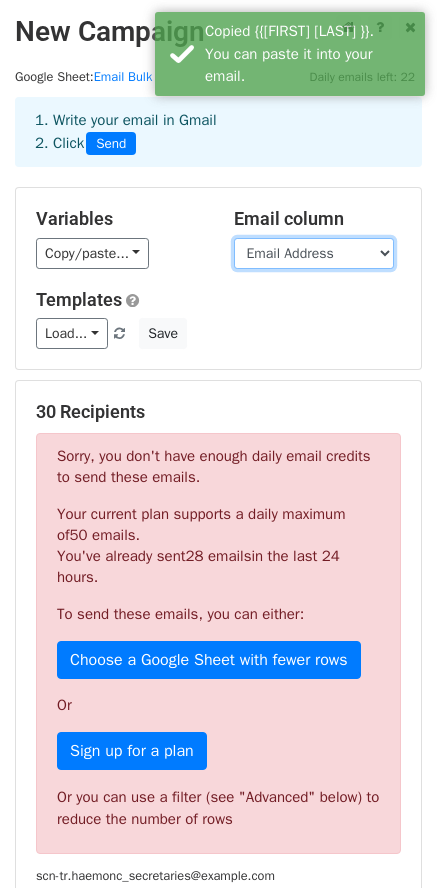 click on "[FIRST]
[EMAIL]" at bounding box center (314, 253) 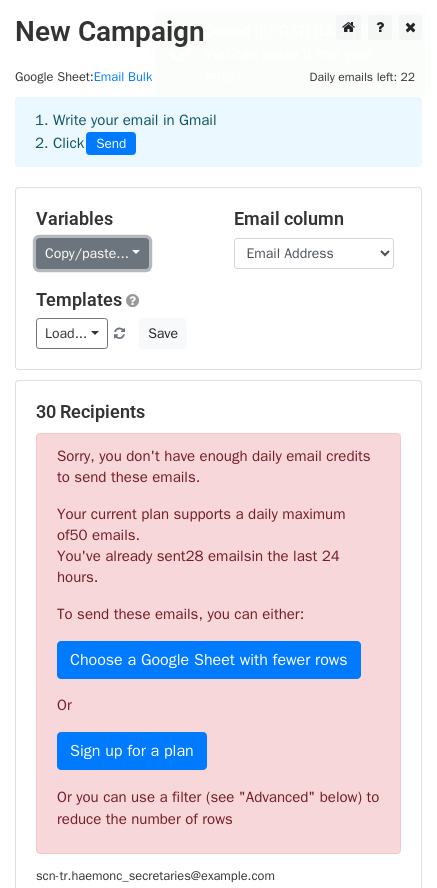 click on "Copy/paste..." at bounding box center (92, 253) 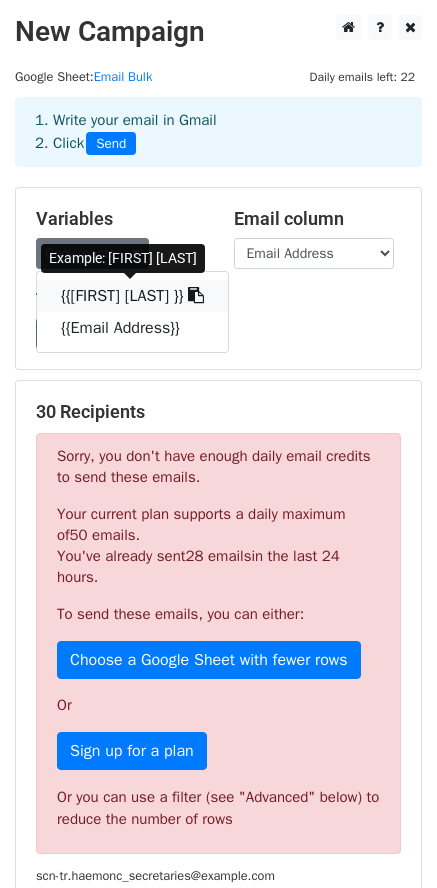 click on "{{First Name }}" at bounding box center (132, 296) 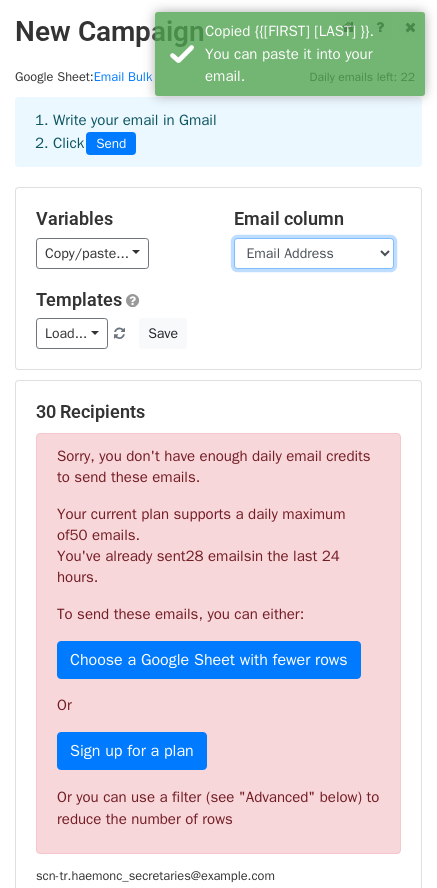 click on "[FIRST]
[EMAIL]" at bounding box center (314, 253) 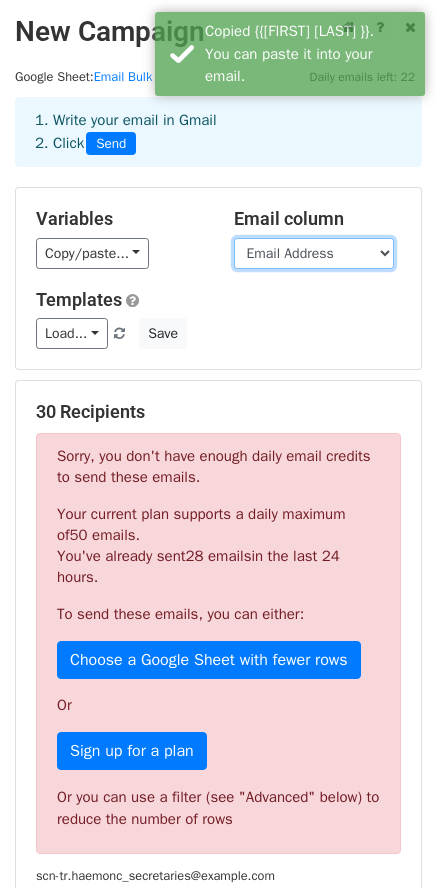 click on "[FIRST]
[EMAIL]" at bounding box center (314, 253) 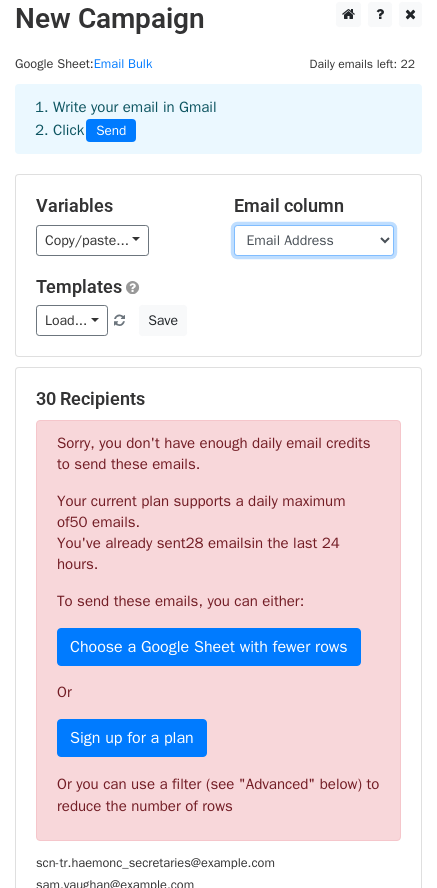 scroll, scrollTop: 0, scrollLeft: 0, axis: both 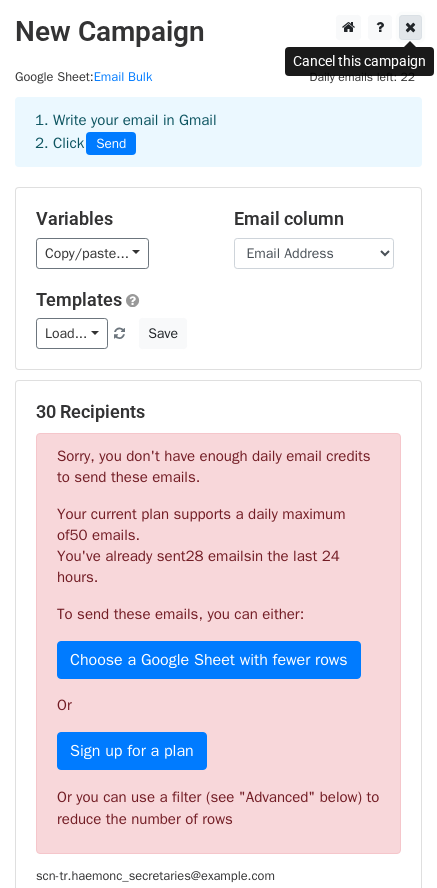 click at bounding box center (410, 27) 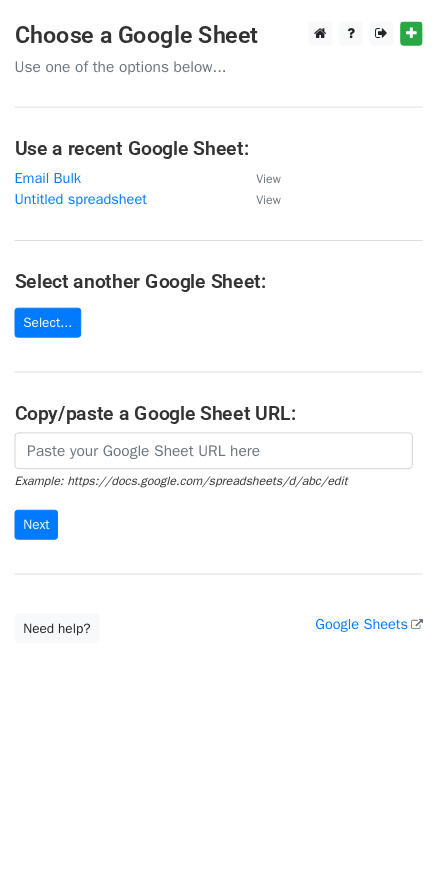 scroll, scrollTop: 0, scrollLeft: 0, axis: both 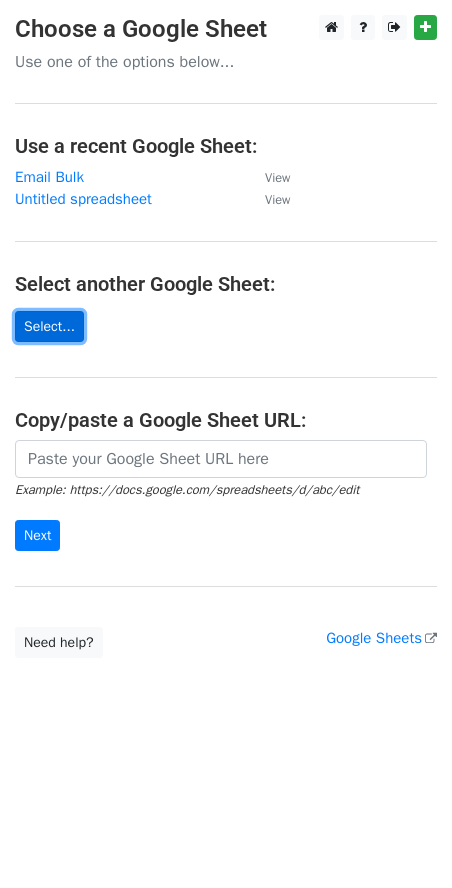 click on "Select..." at bounding box center (49, 326) 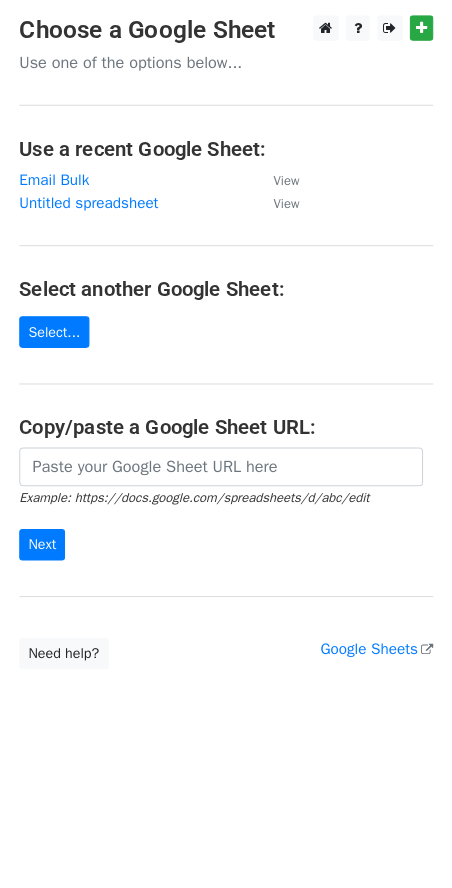 scroll, scrollTop: 0, scrollLeft: 0, axis: both 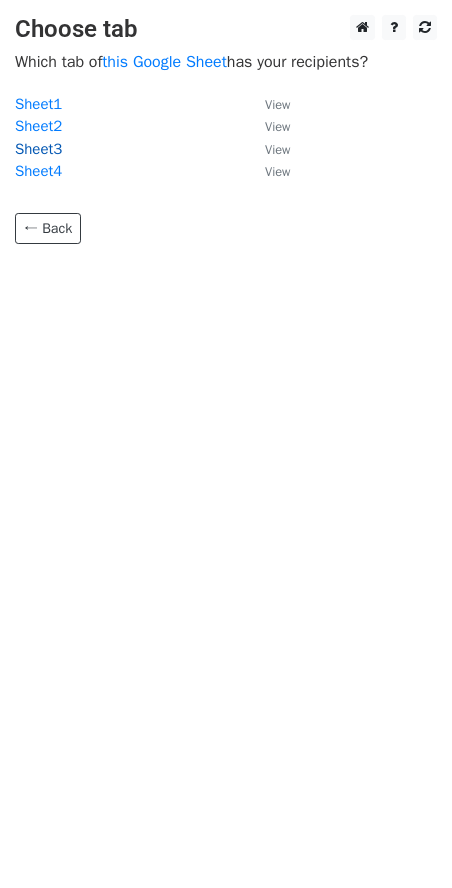click on "Sheet3" at bounding box center (38, 149) 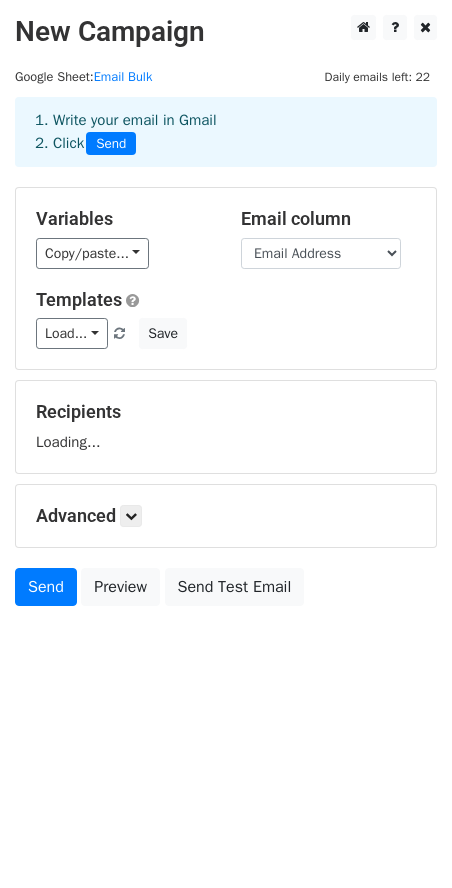 scroll, scrollTop: 0, scrollLeft: 0, axis: both 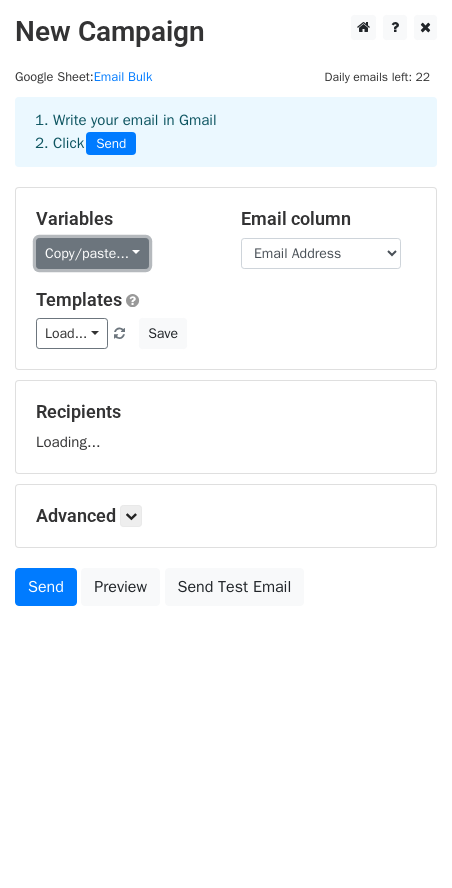 click on "Copy/paste..." at bounding box center [92, 253] 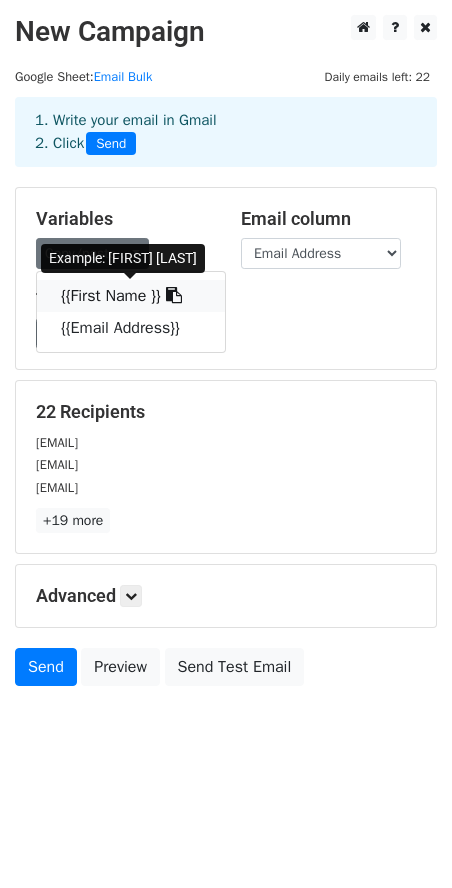 click on "{{First Name }}" at bounding box center (131, 296) 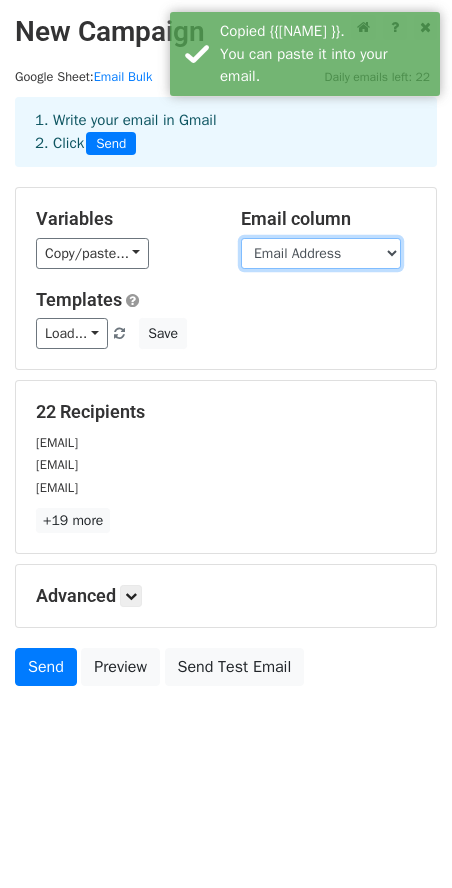 click on "[FIRST]
[EMAIL]" at bounding box center (321, 253) 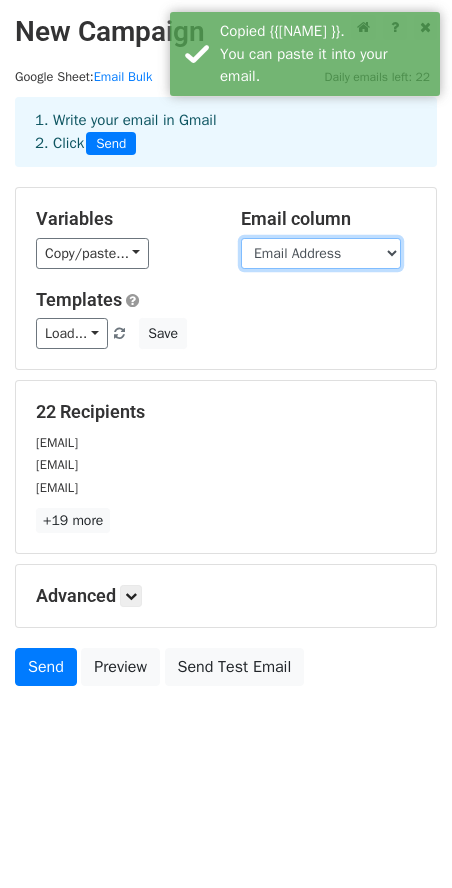 click on "[FIRST]
[EMAIL]" at bounding box center [321, 253] 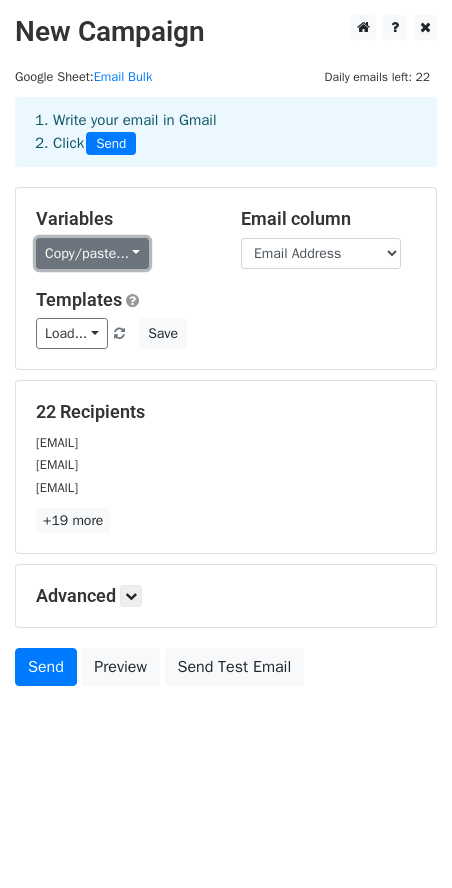 click on "Copy/paste..." at bounding box center [92, 253] 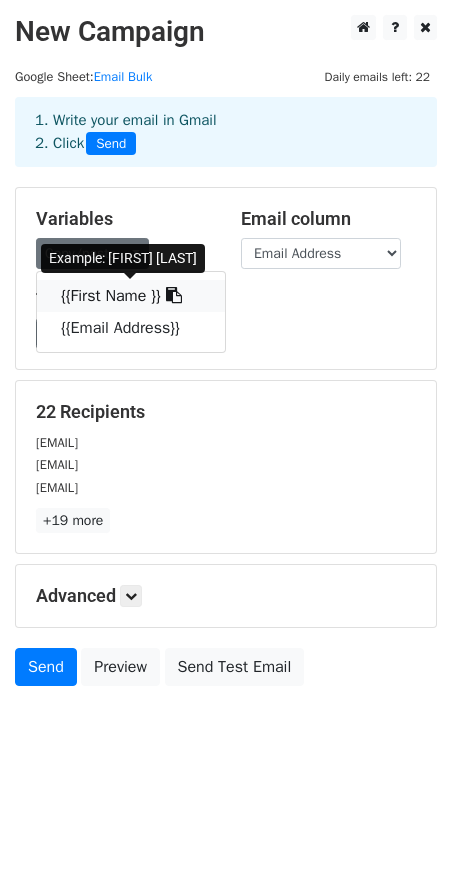 click on "{{First Name }}" at bounding box center [131, 296] 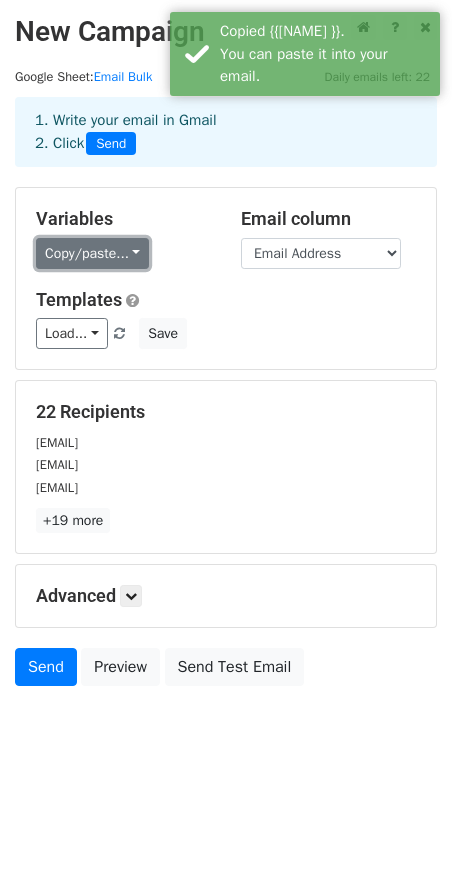 click on "Copy/paste..." at bounding box center (92, 253) 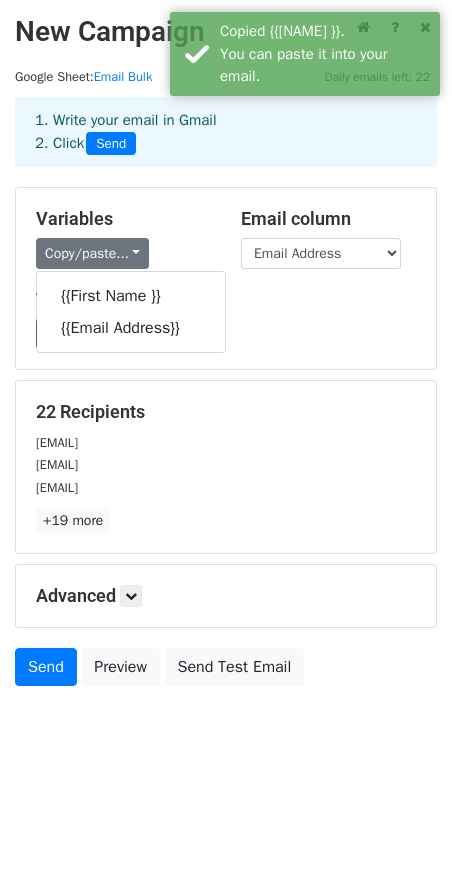 click on "Copy/paste...
{{[NAME] }}
{{[EMAIL]}}" at bounding box center (123, 253) 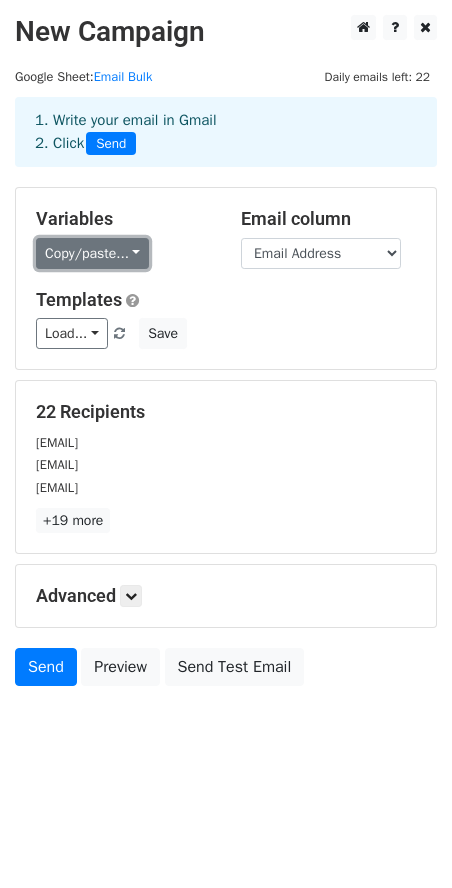 click on "Copy/paste..." at bounding box center [92, 253] 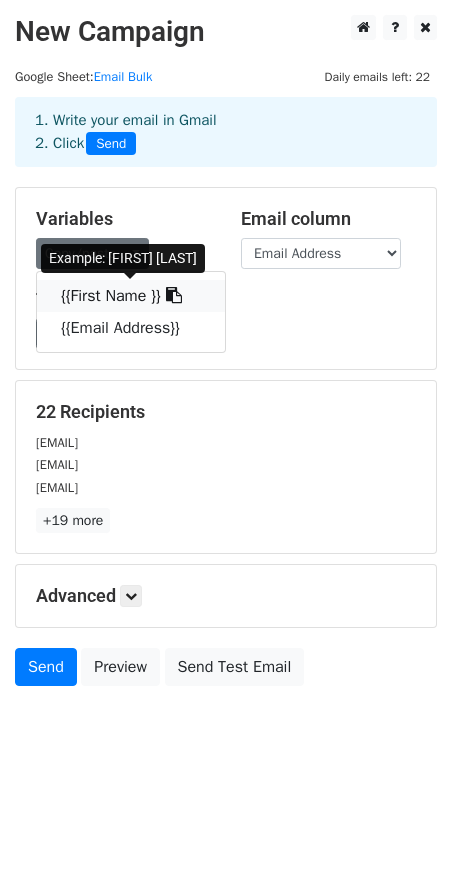 click at bounding box center [174, 295] 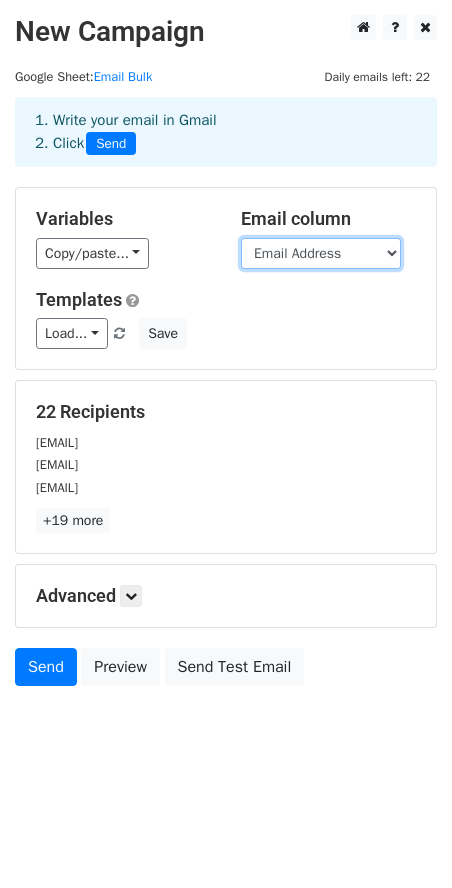 click on "First Name
Email Address" at bounding box center [321, 253] 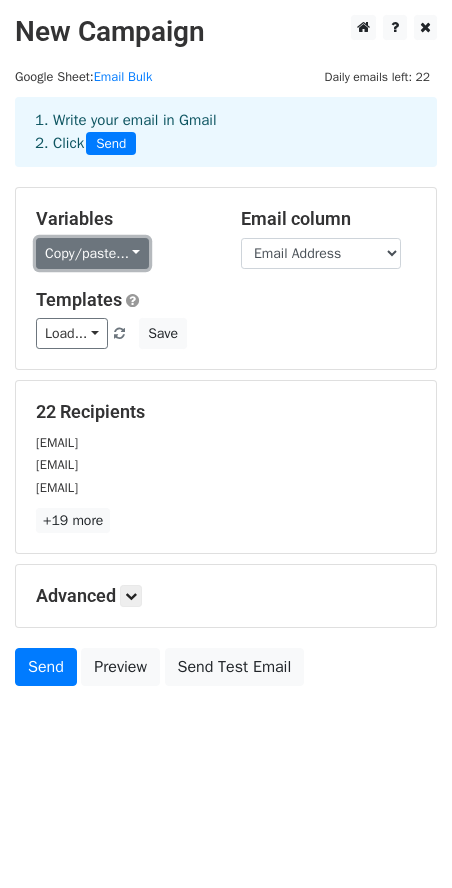 click on "Copy/paste..." at bounding box center (92, 253) 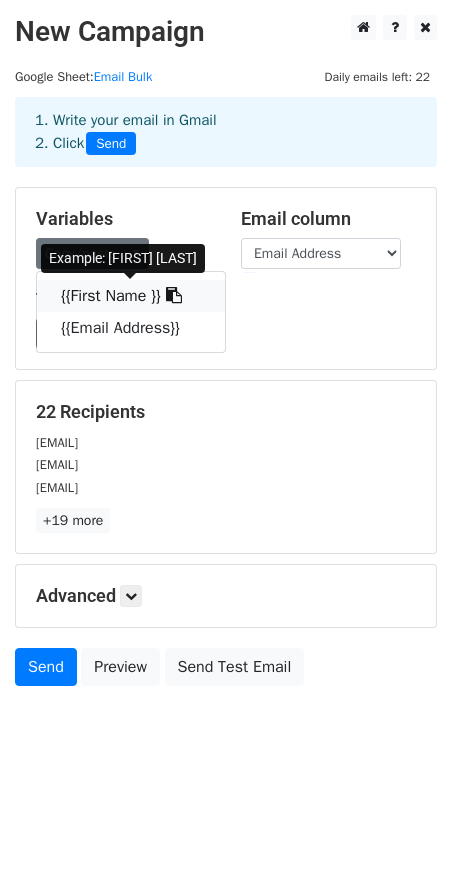 click at bounding box center [174, 295] 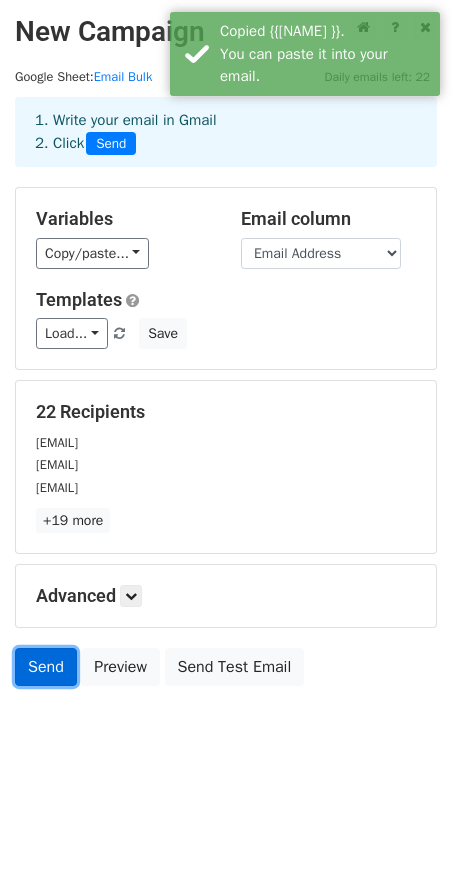 click on "Send" at bounding box center (46, 667) 